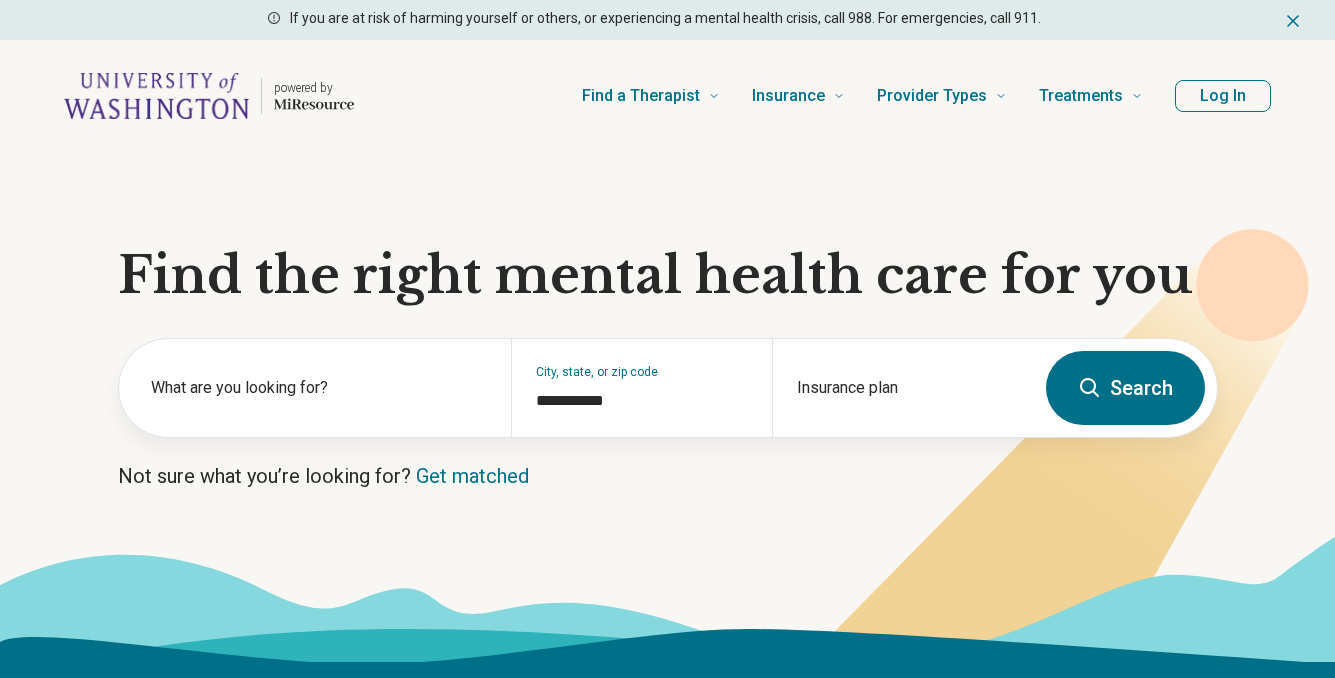 scroll, scrollTop: 0, scrollLeft: 0, axis: both 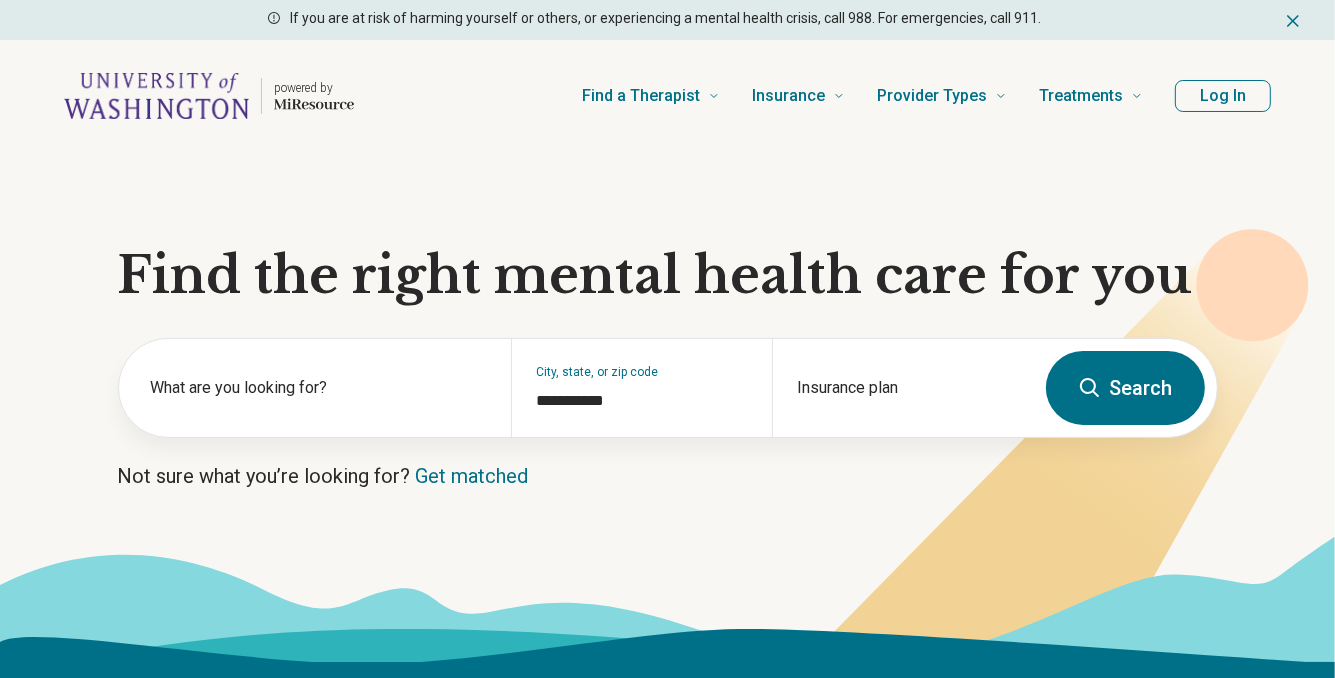 type 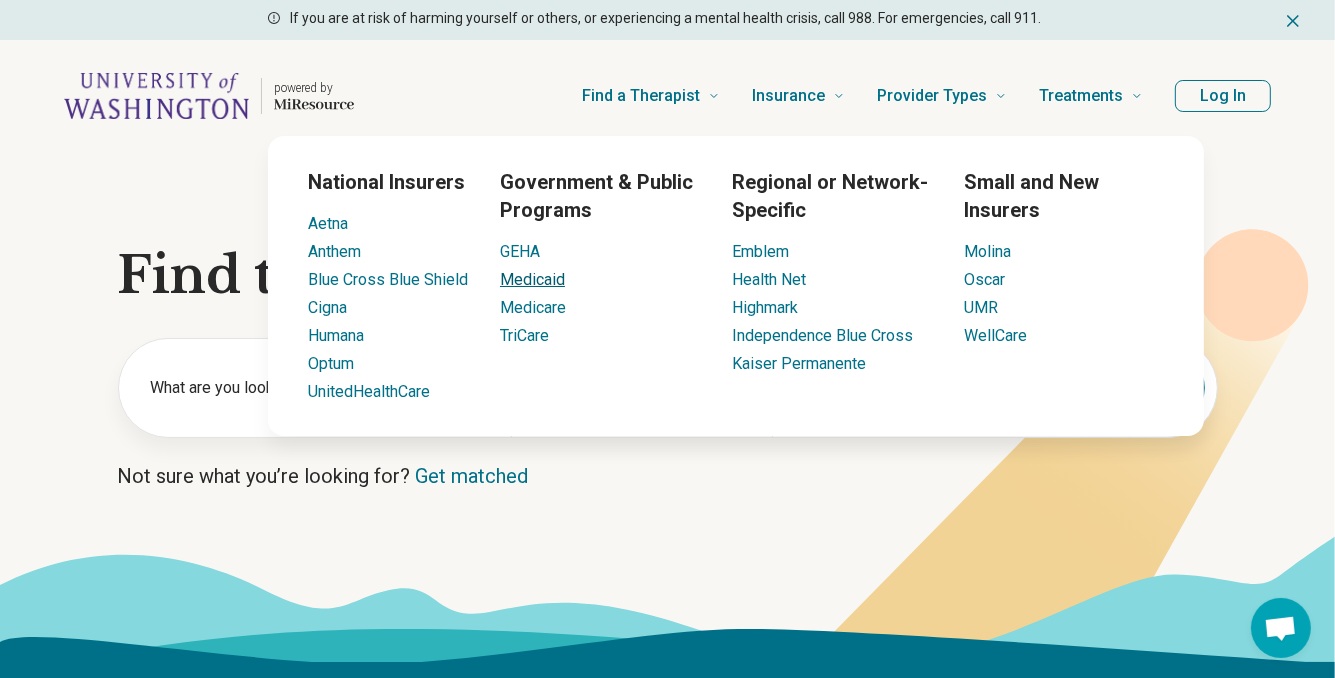 click on "Medicaid" at bounding box center [532, 279] 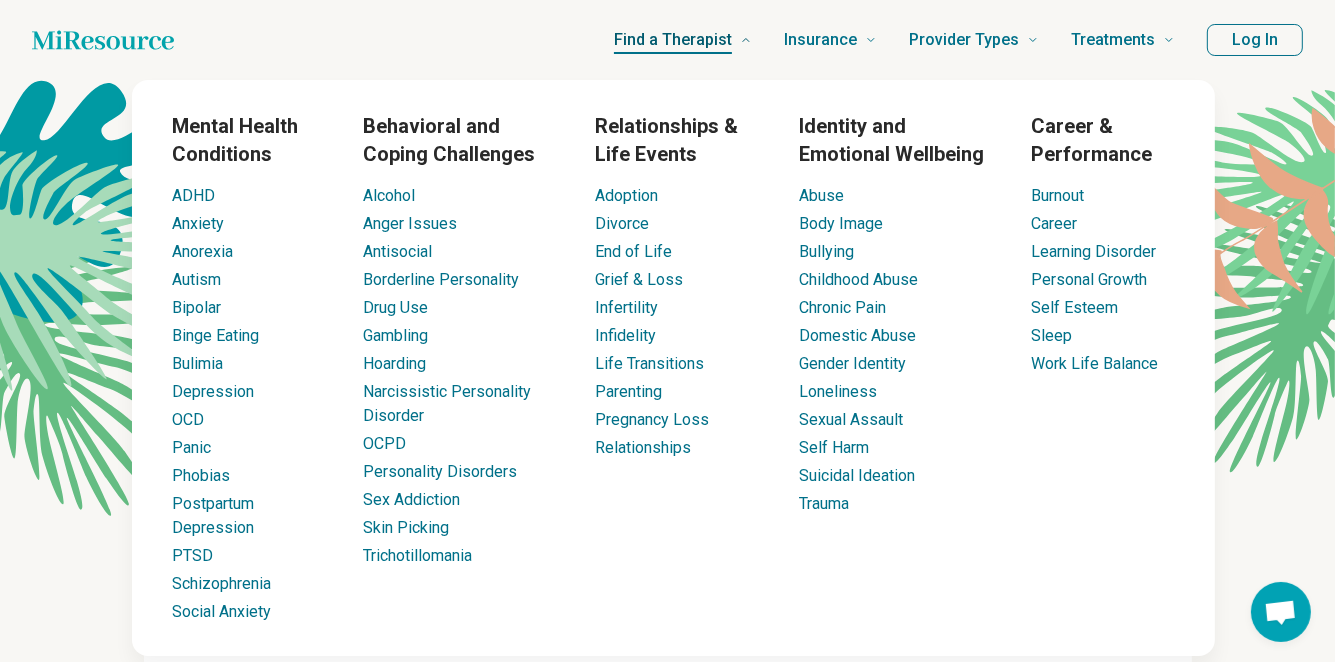click on "Find a Therapist" at bounding box center [673, 40] 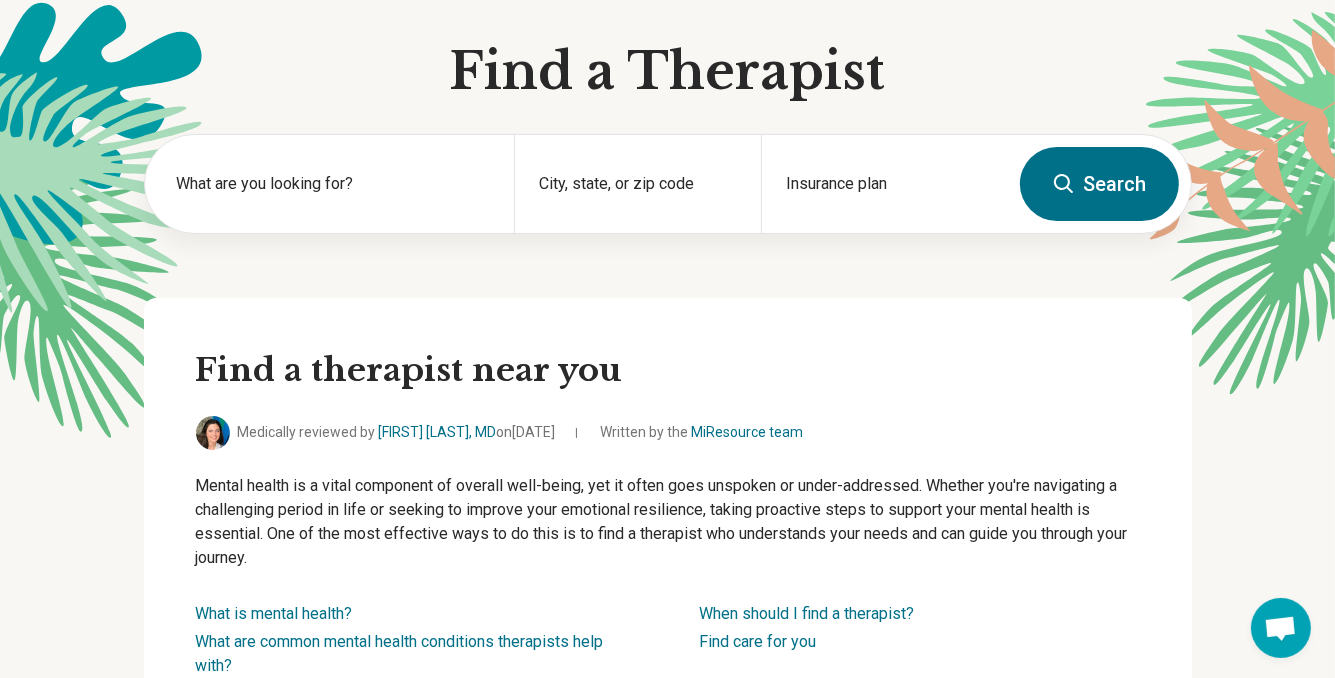 scroll, scrollTop: 100, scrollLeft: 0, axis: vertical 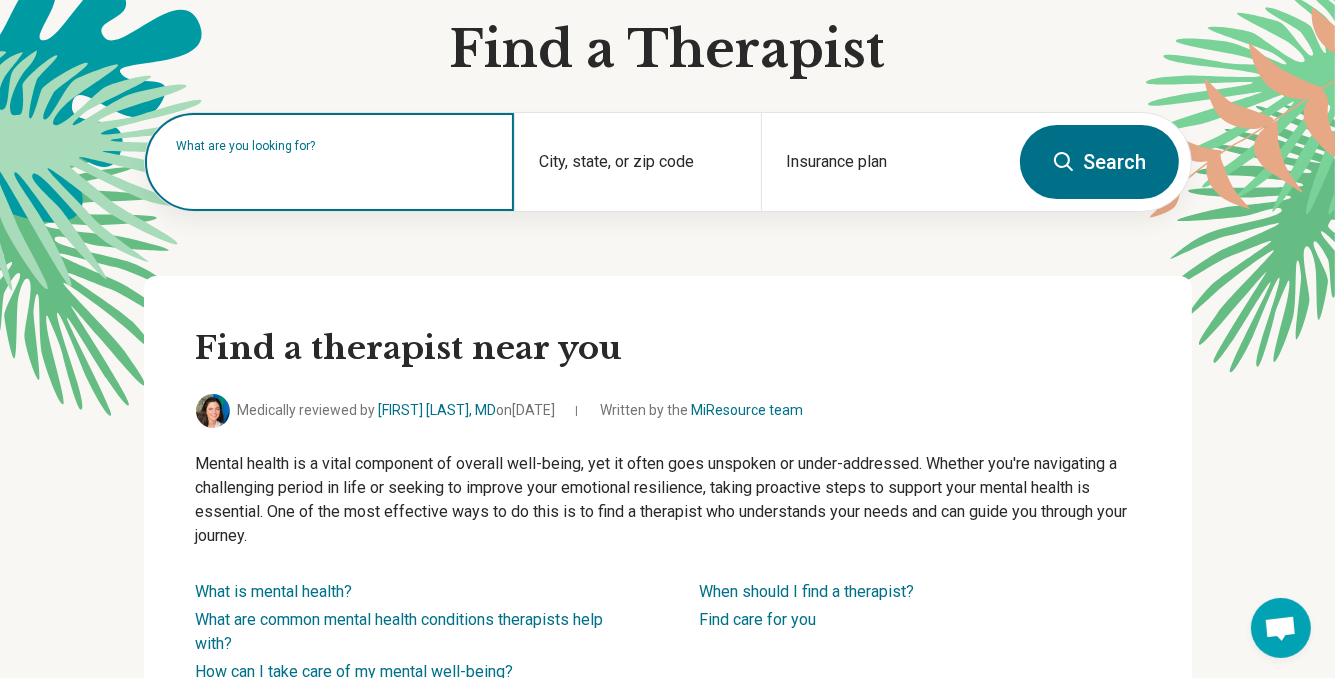 click at bounding box center [334, 172] 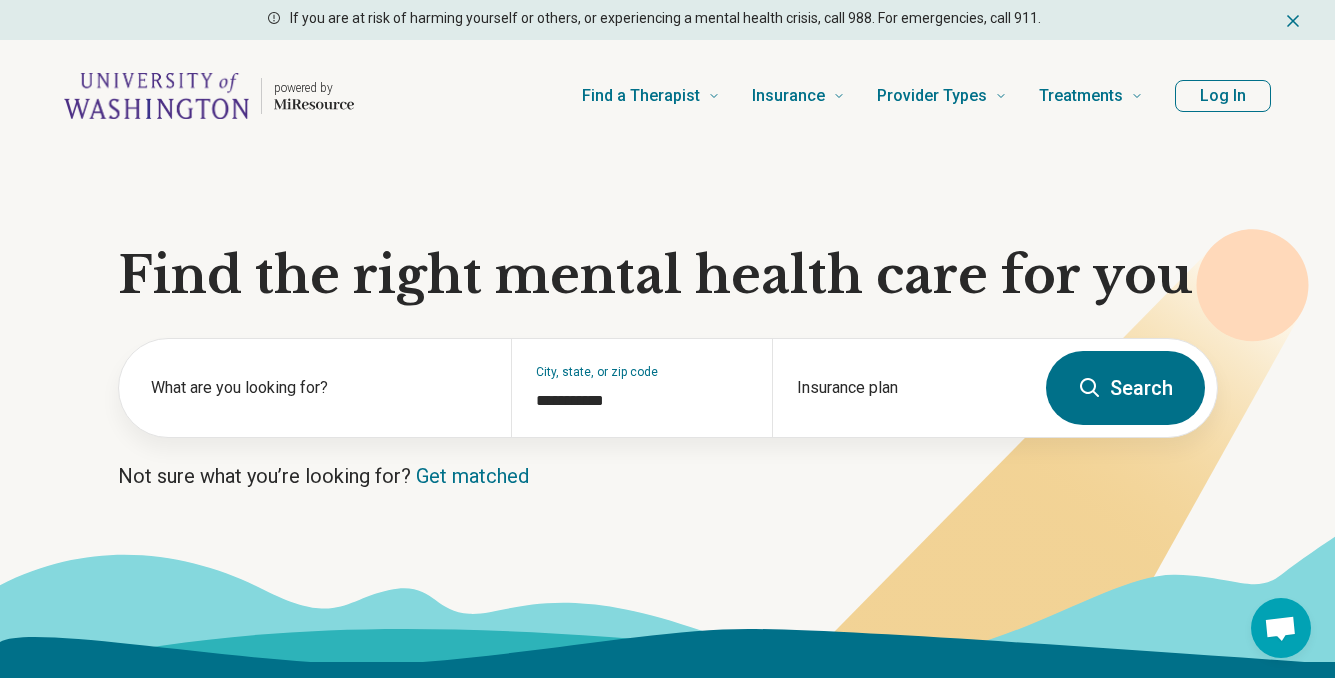 scroll, scrollTop: 0, scrollLeft: 0, axis: both 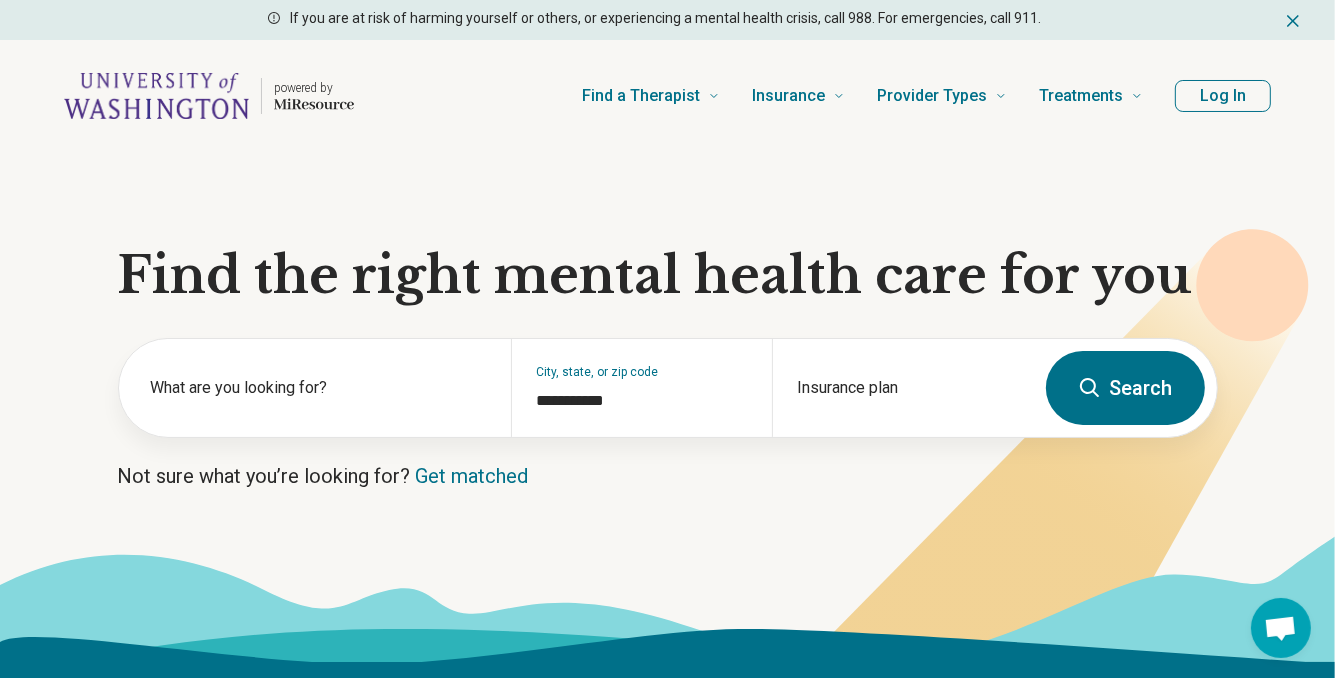 click 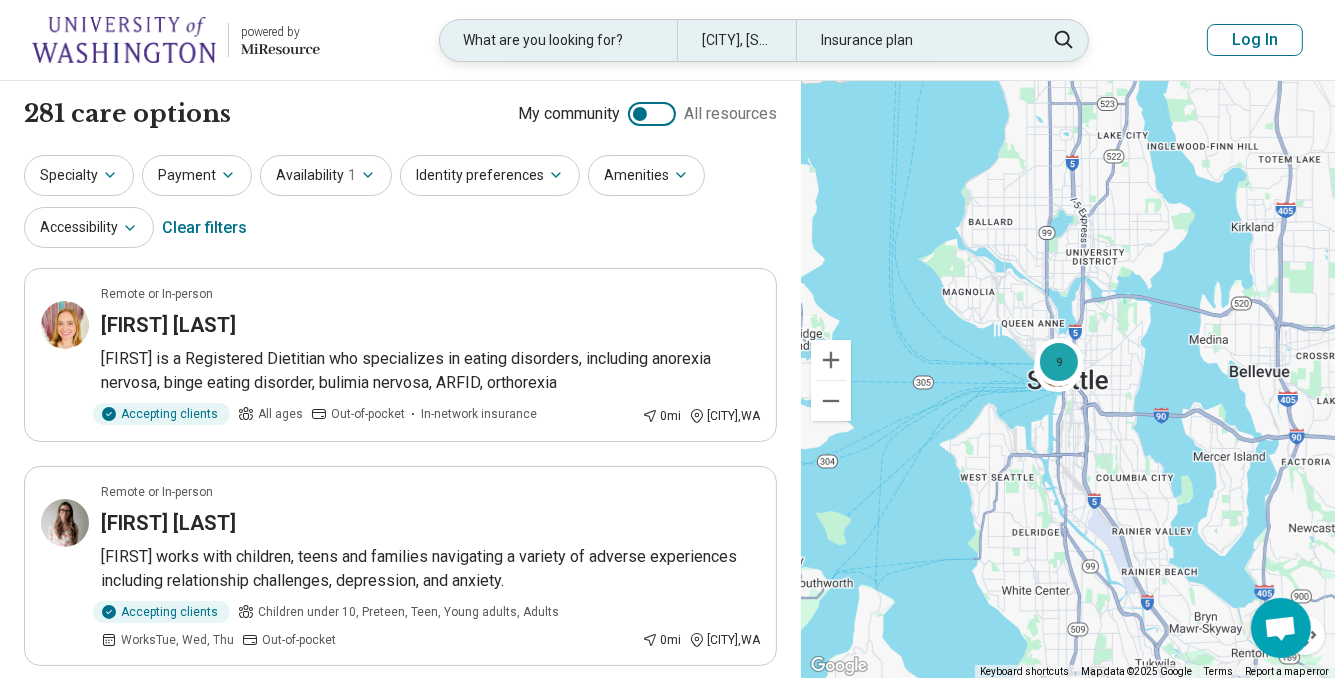 click on "Insurance plan" at bounding box center (914, 40) 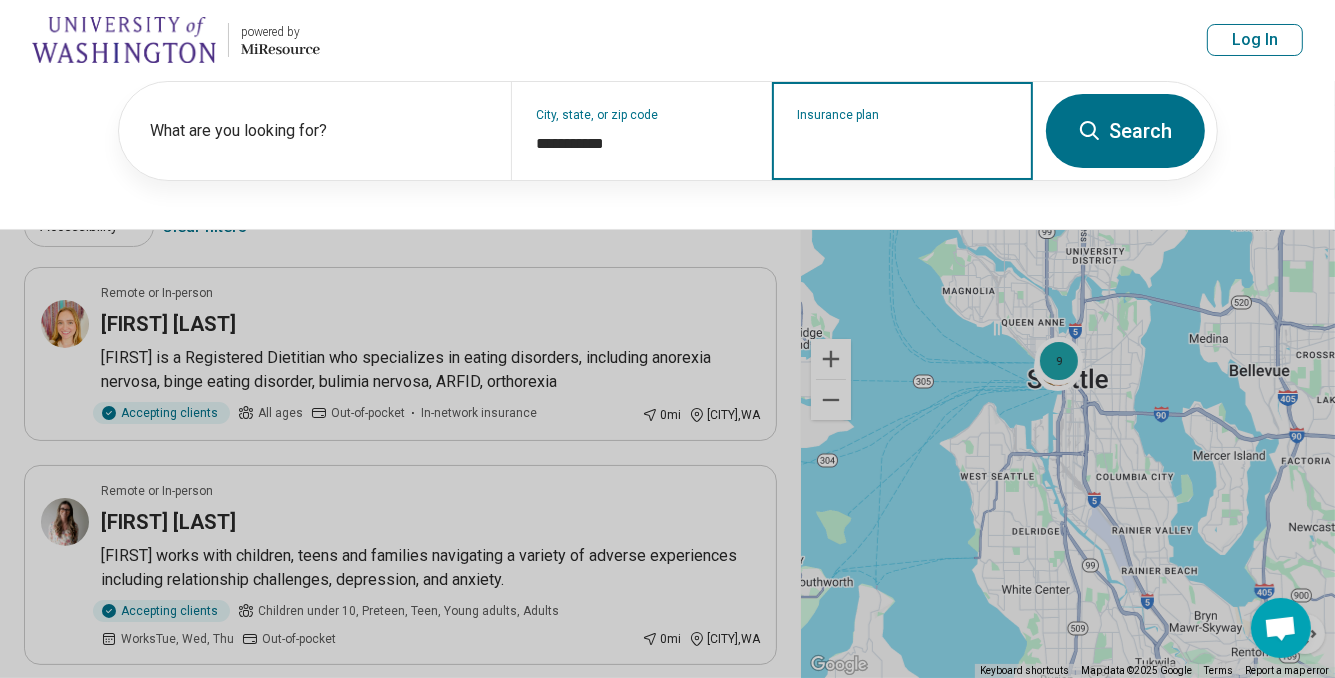 click on "Insurance plan" at bounding box center [903, 144] 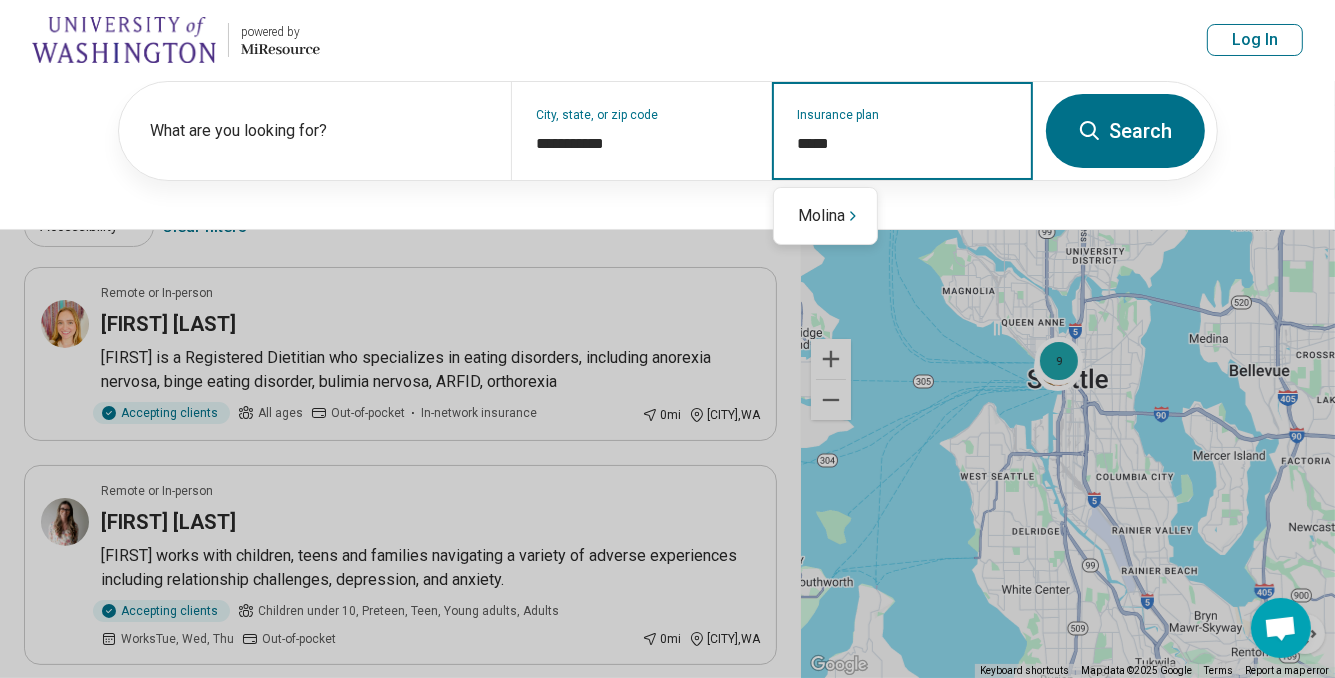 click on "*****" at bounding box center (903, 144) 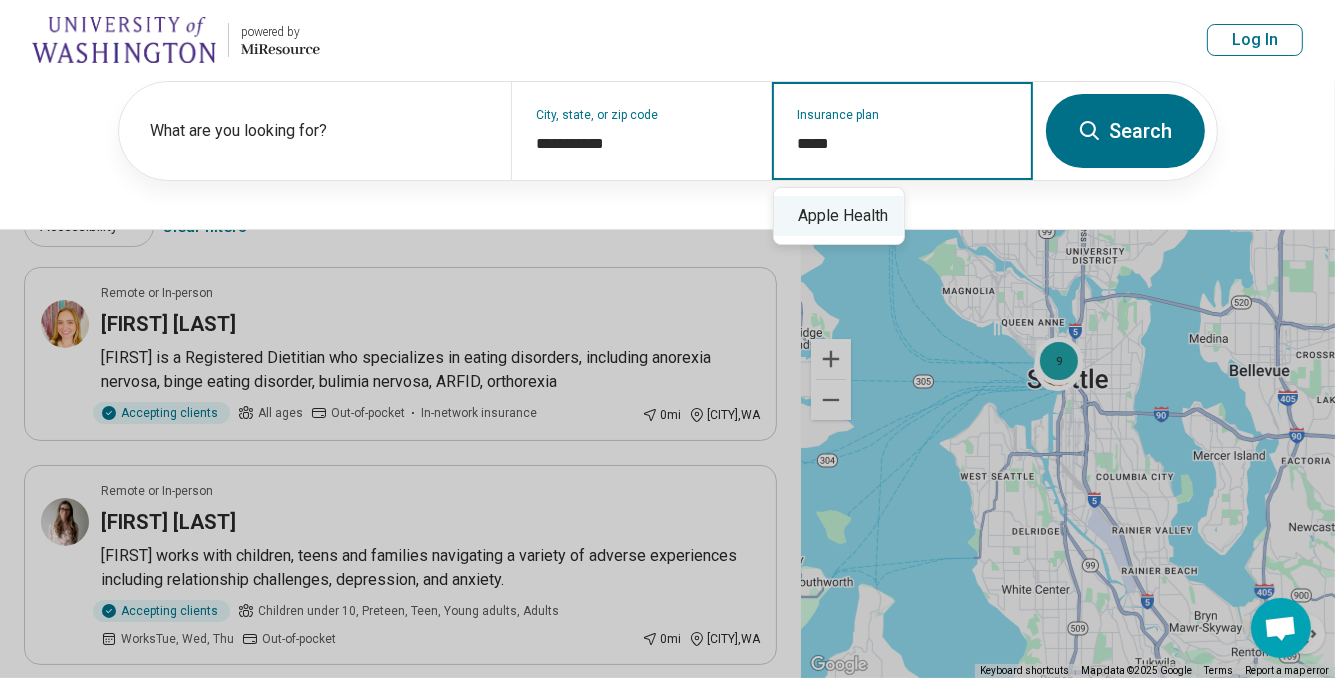 click on "Apple Health" at bounding box center (839, 216) 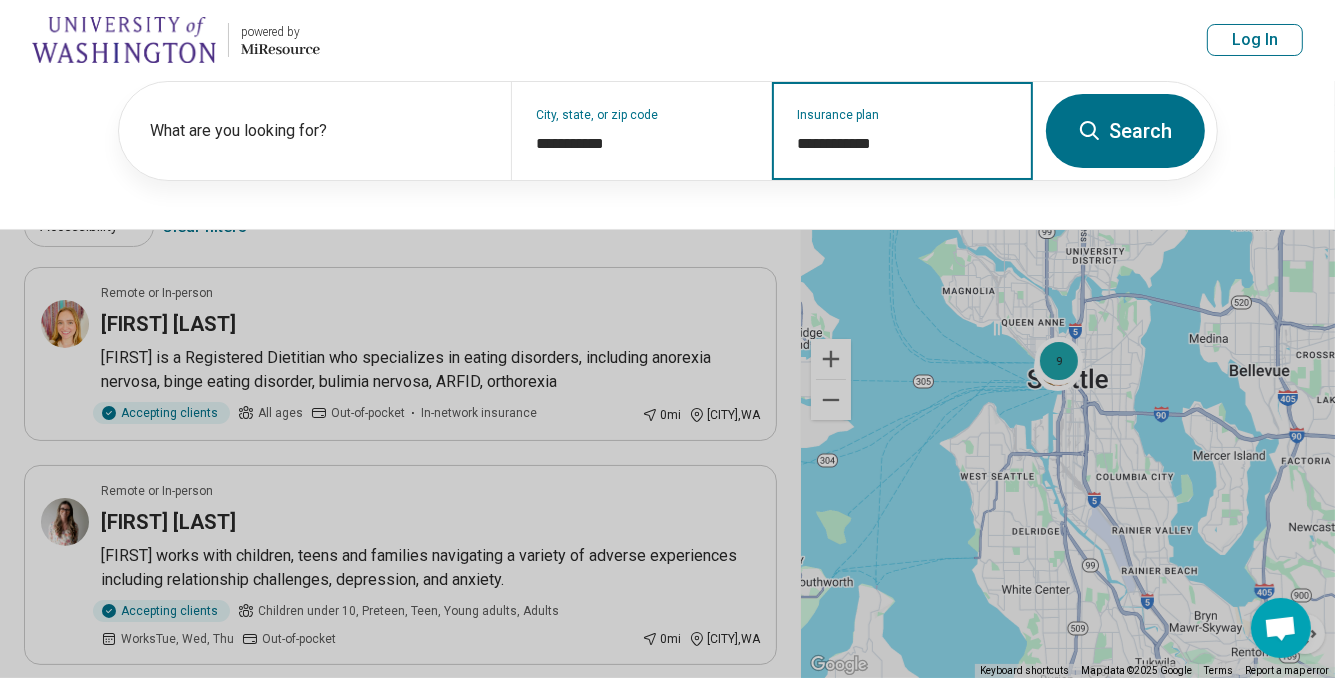 type on "**********" 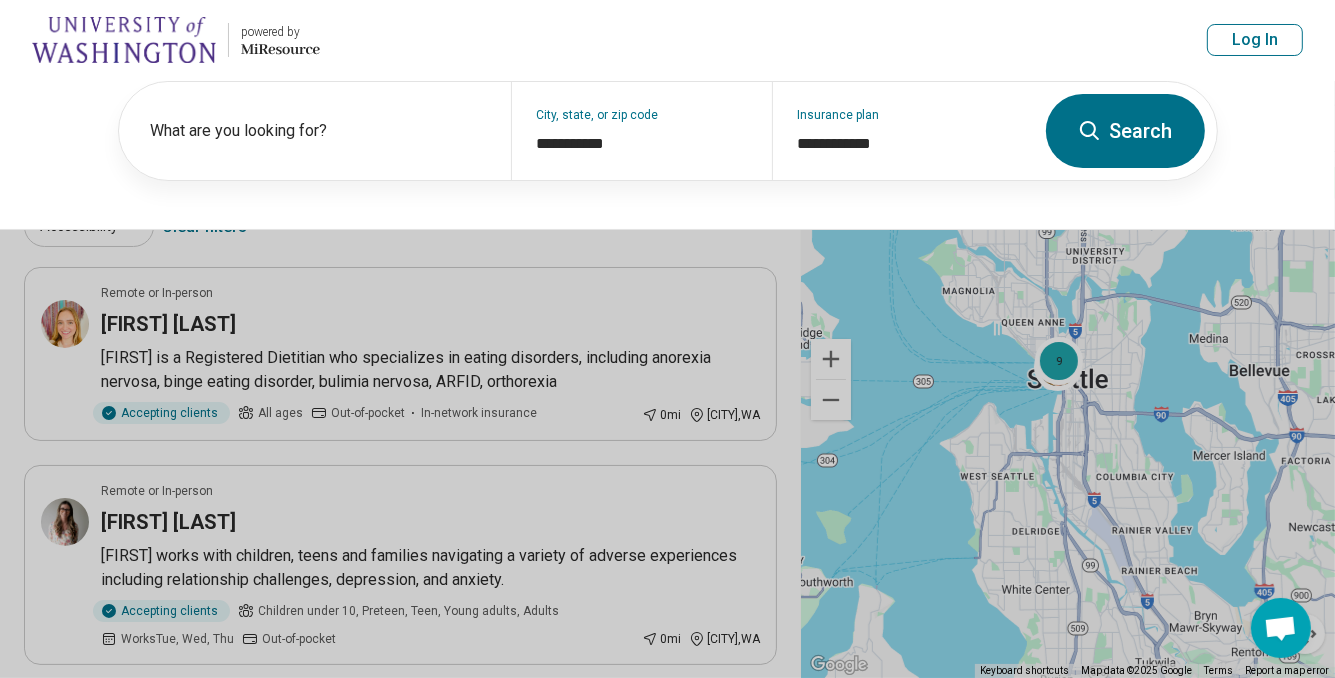 click on "Search" at bounding box center (1125, 131) 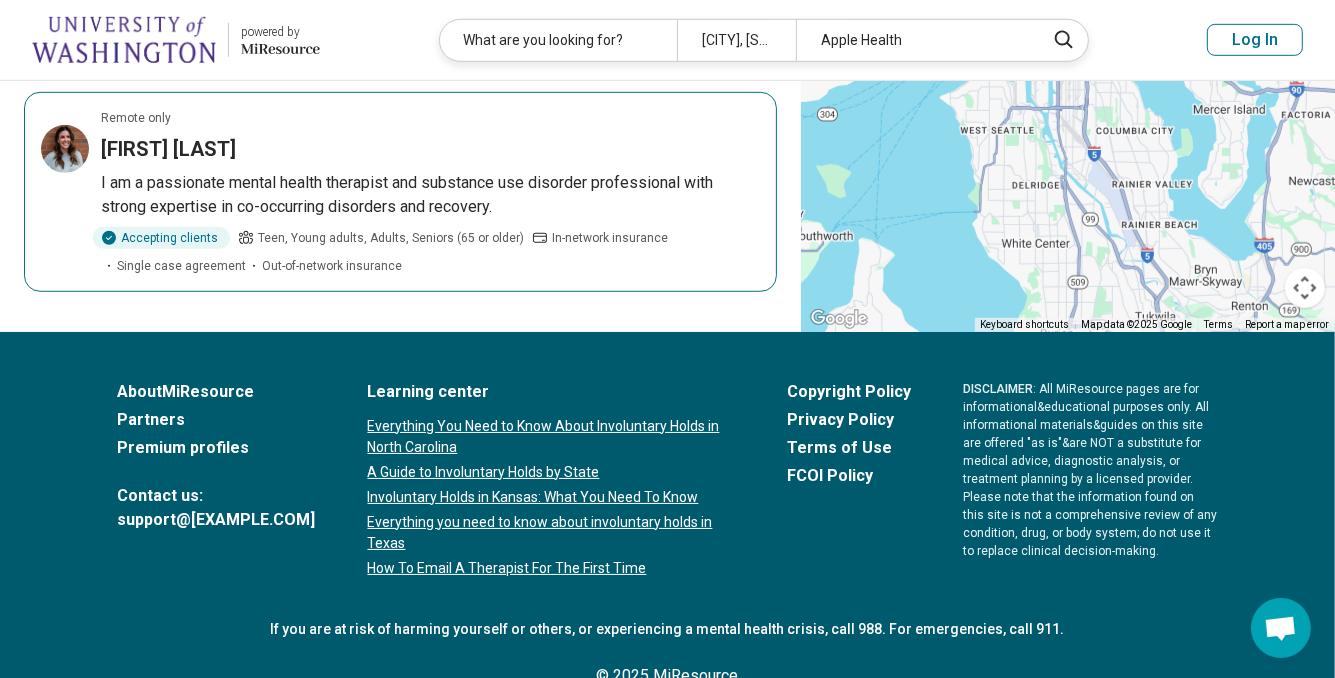 scroll, scrollTop: 1000, scrollLeft: 0, axis: vertical 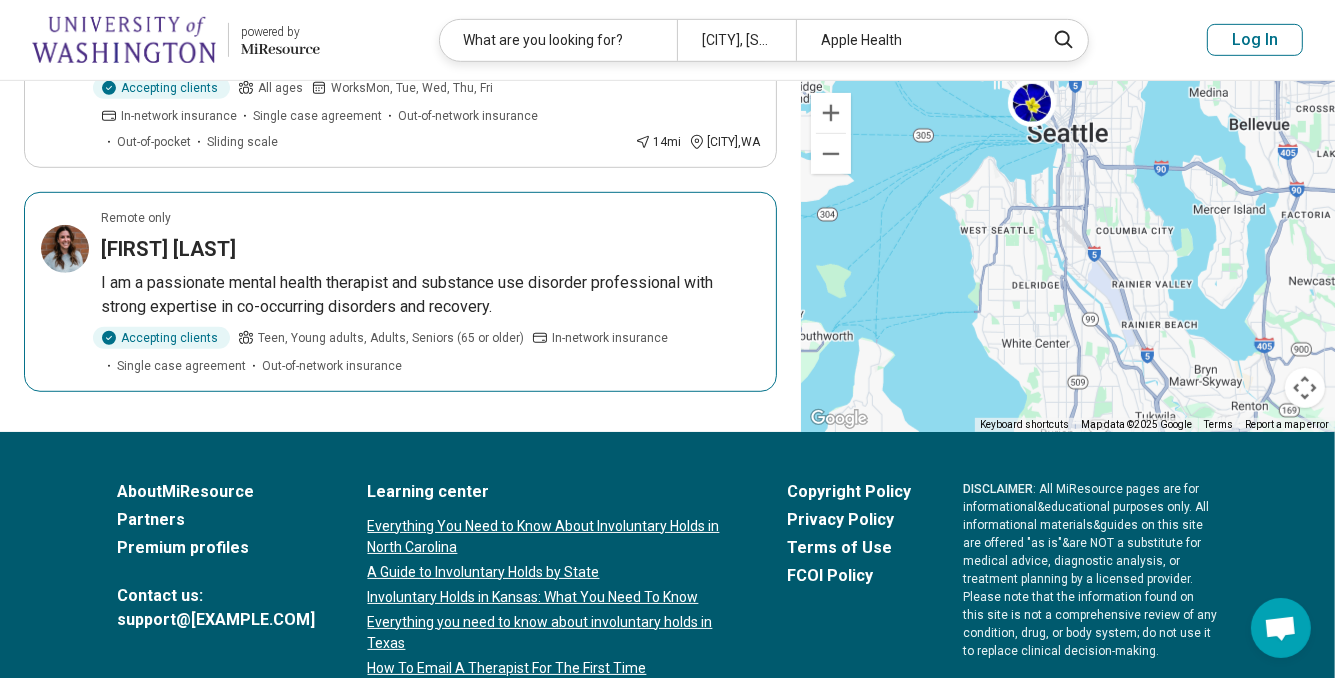 click on "Cara Strange" at bounding box center [168, 249] 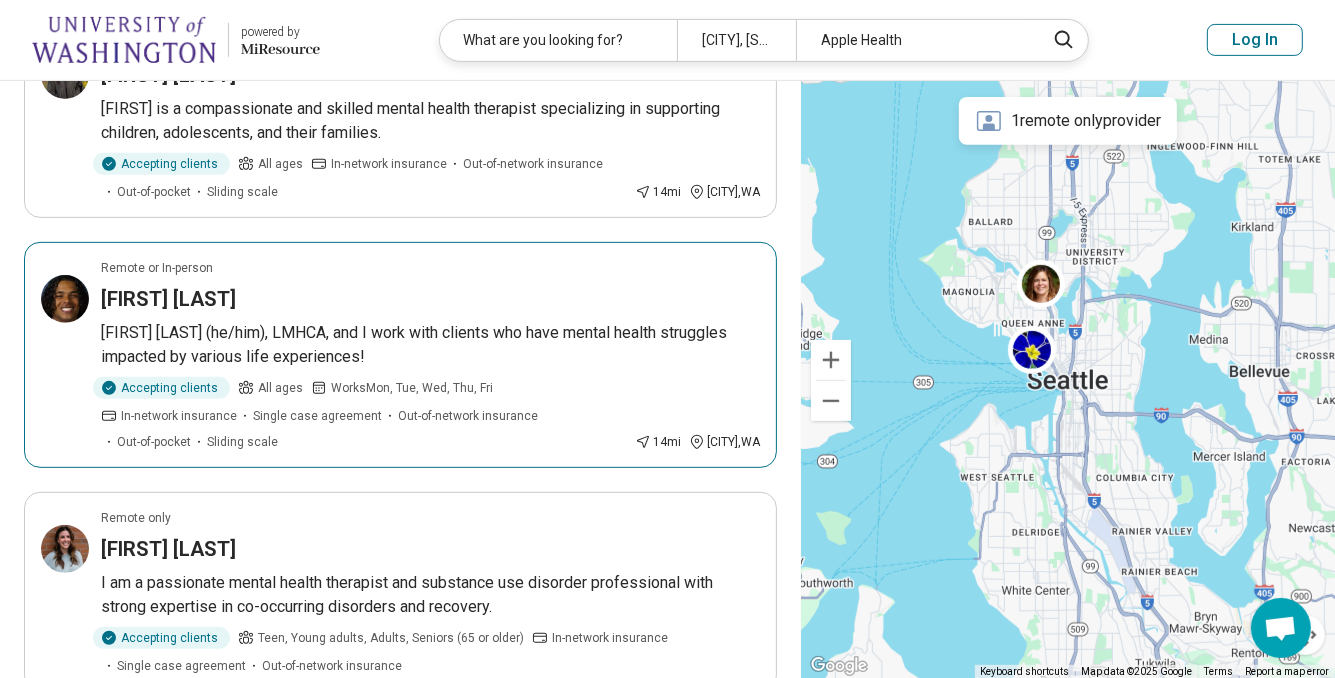 scroll, scrollTop: 700, scrollLeft: 0, axis: vertical 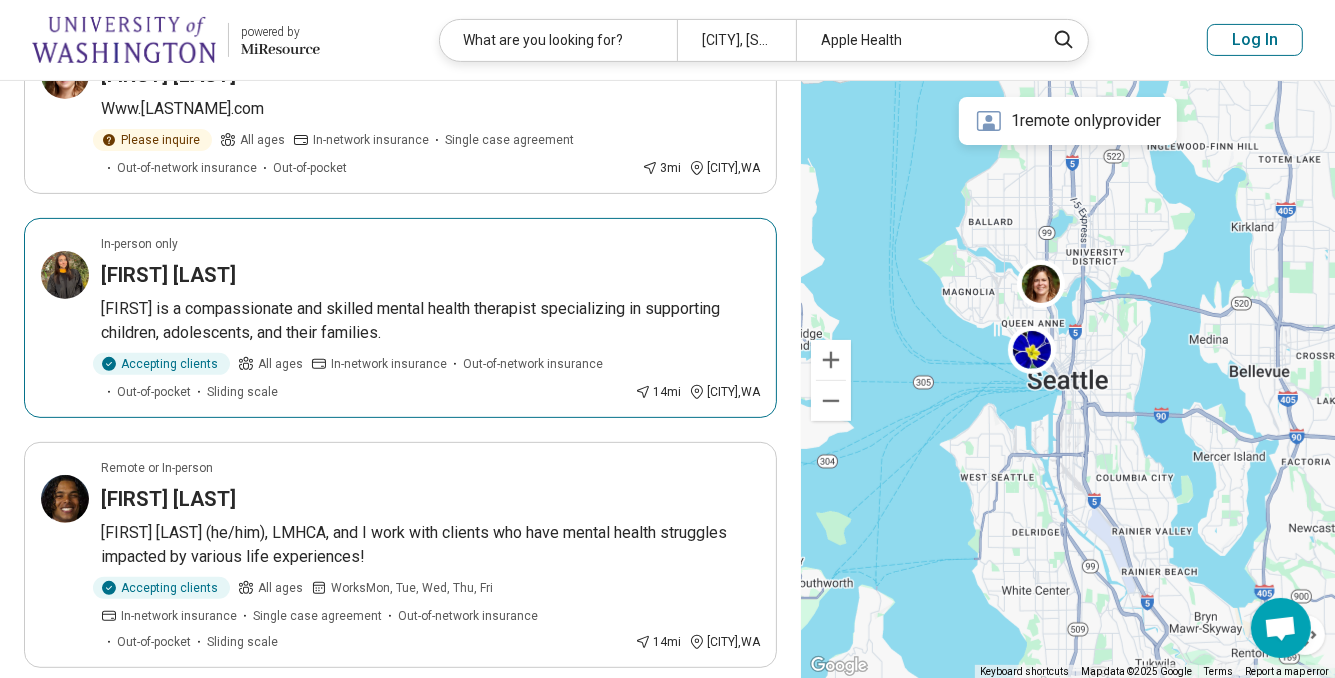click at bounding box center (65, 275) 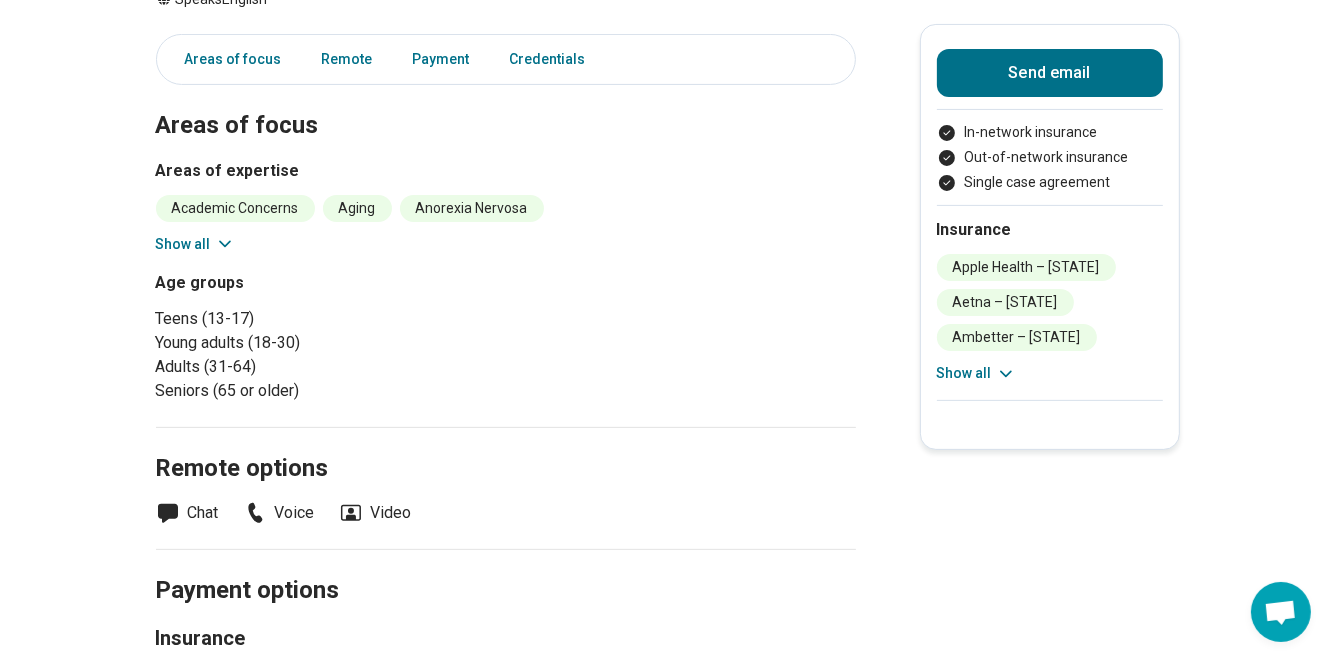 scroll, scrollTop: 600, scrollLeft: 0, axis: vertical 